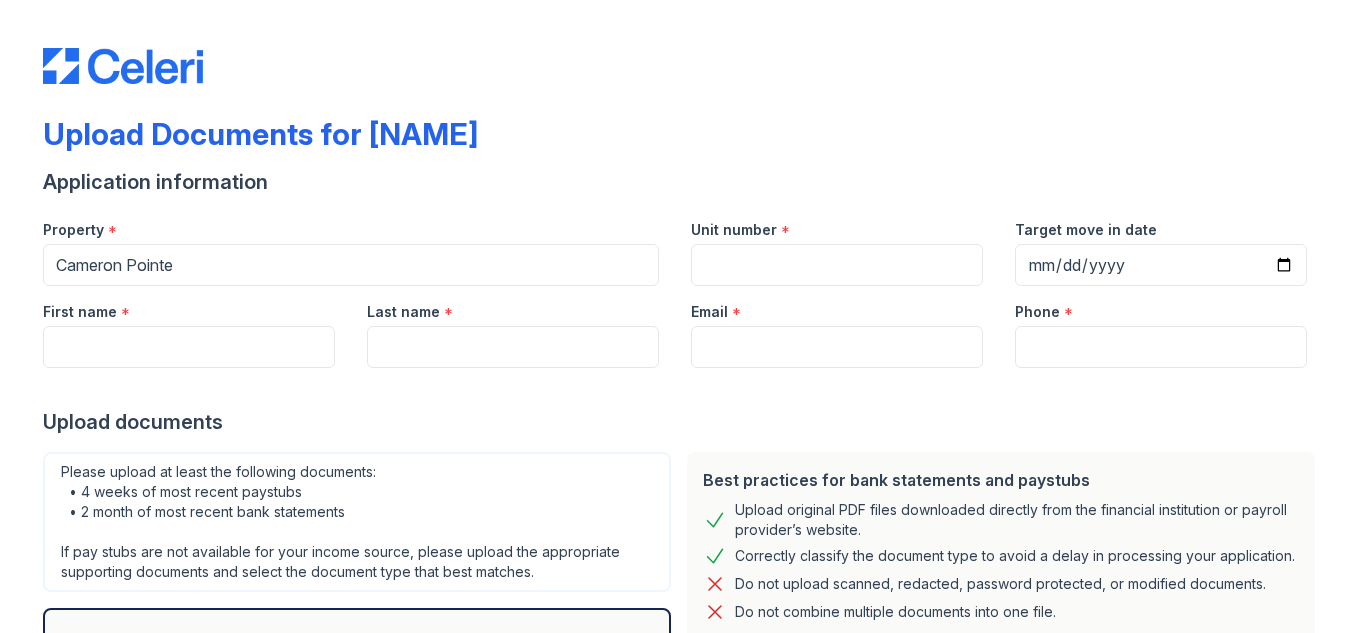 scroll, scrollTop: 0, scrollLeft: 0, axis: both 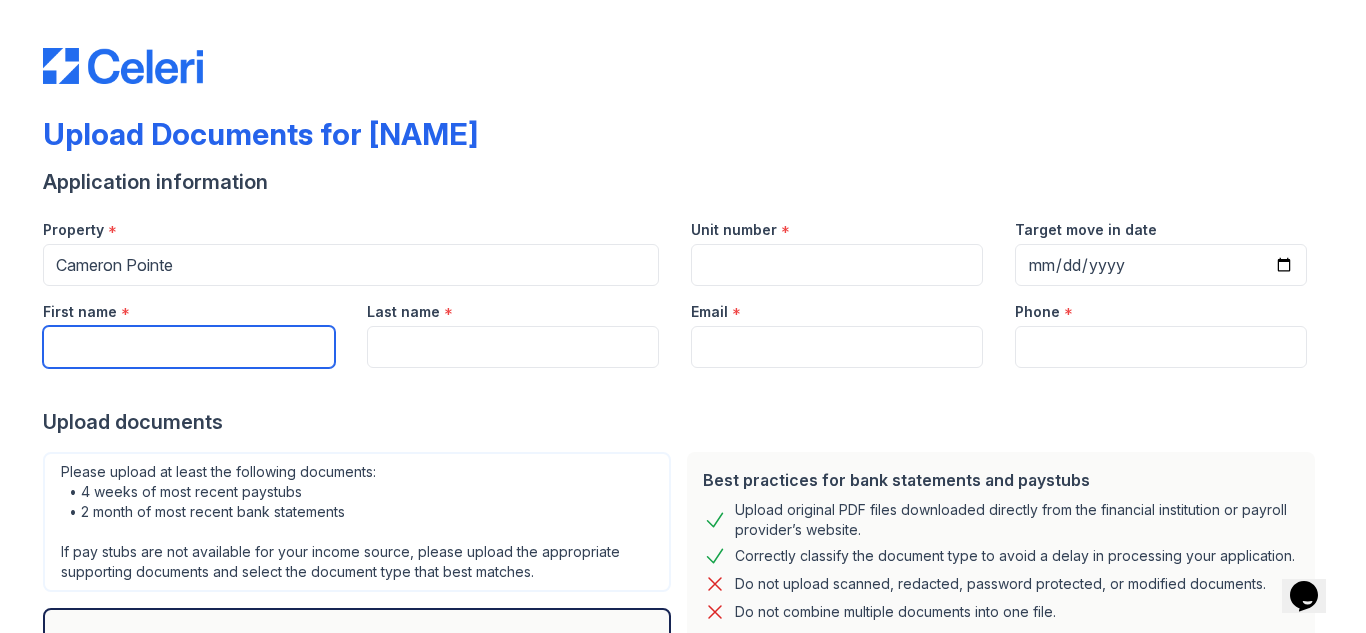 click on "First name" at bounding box center [189, 347] 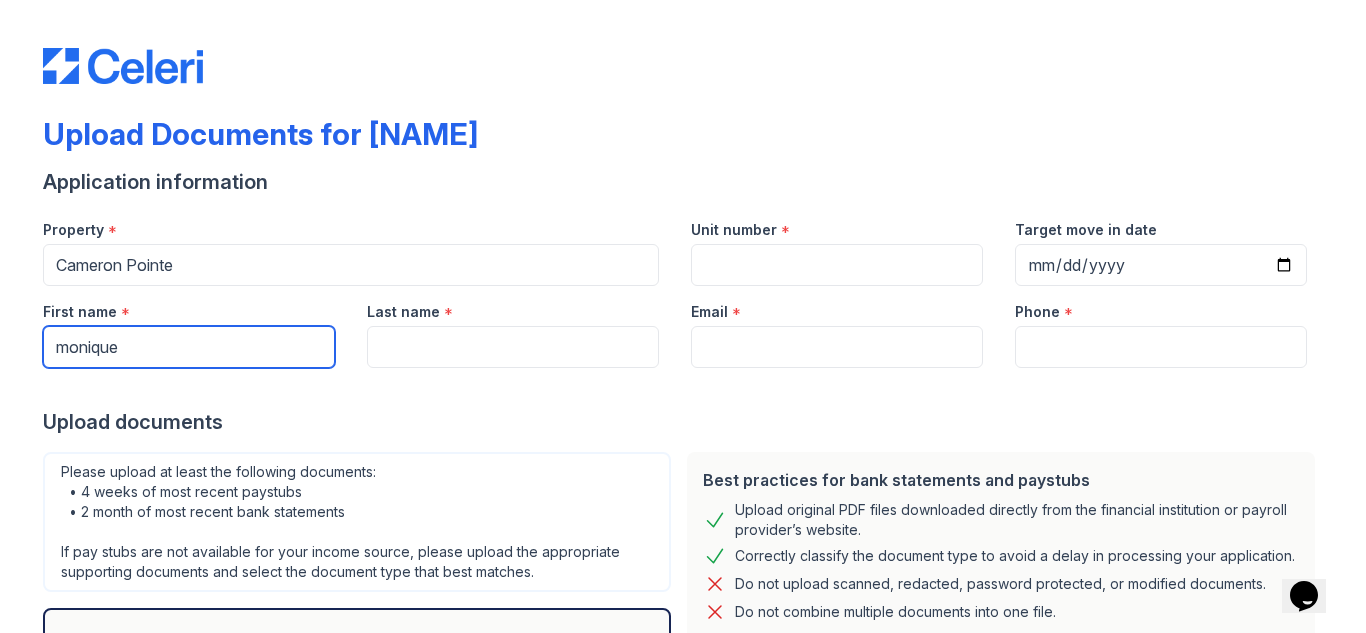 type on "monique" 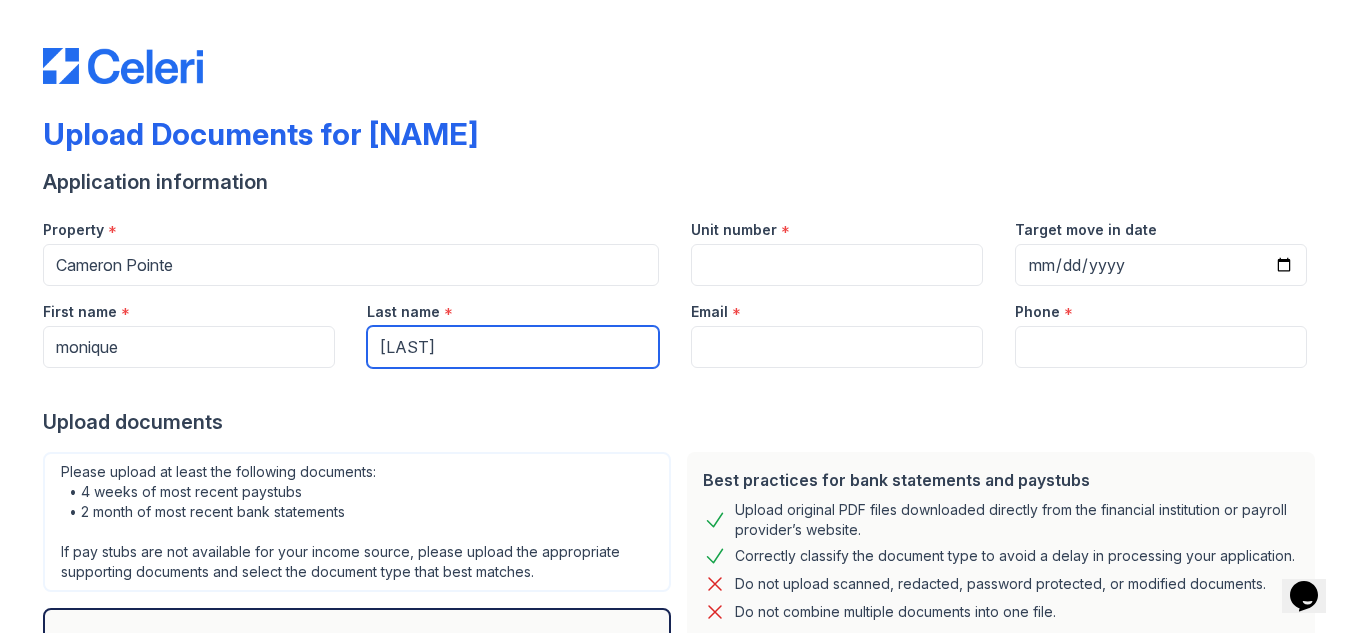type on "[LAST]" 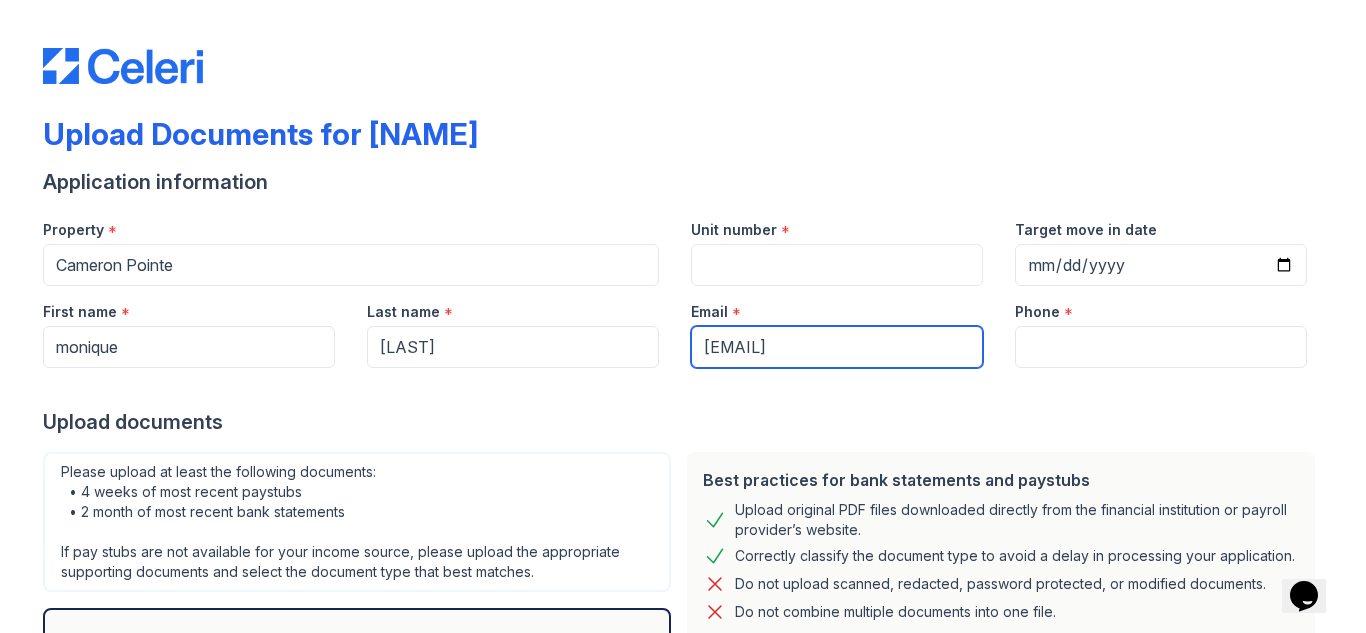 type on "[EMAIL]" 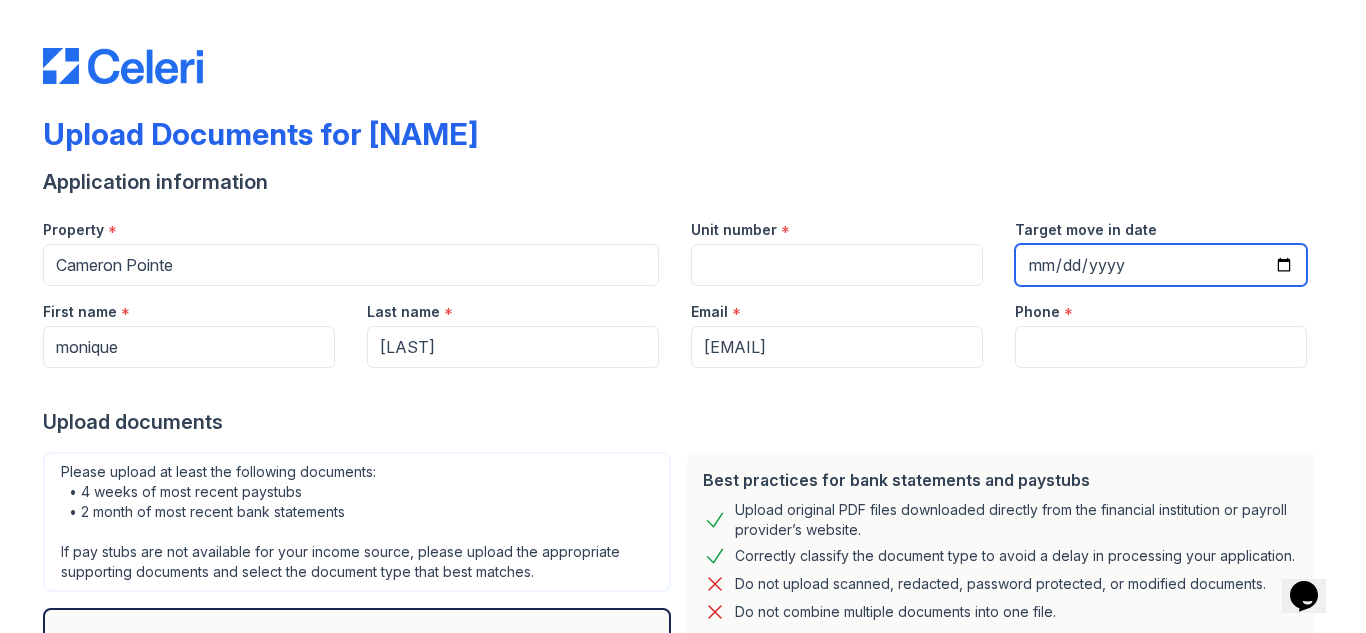 click on "Target move in date" at bounding box center (1161, 265) 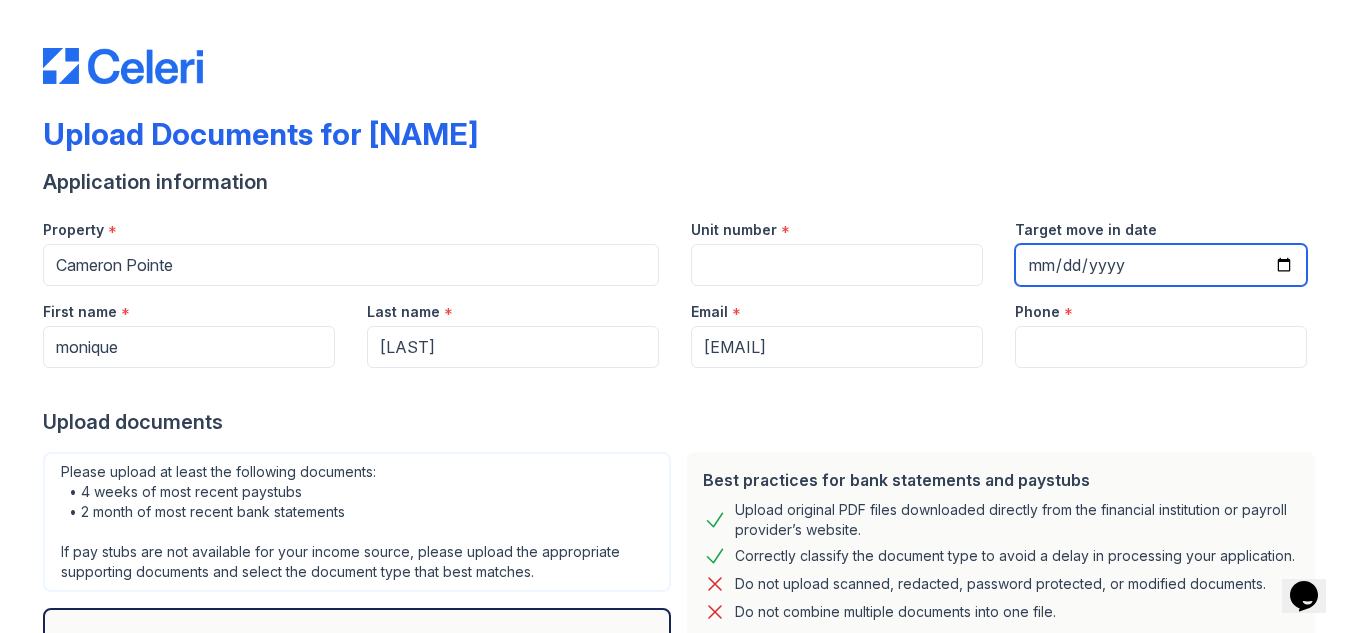 type on "[DATE]" 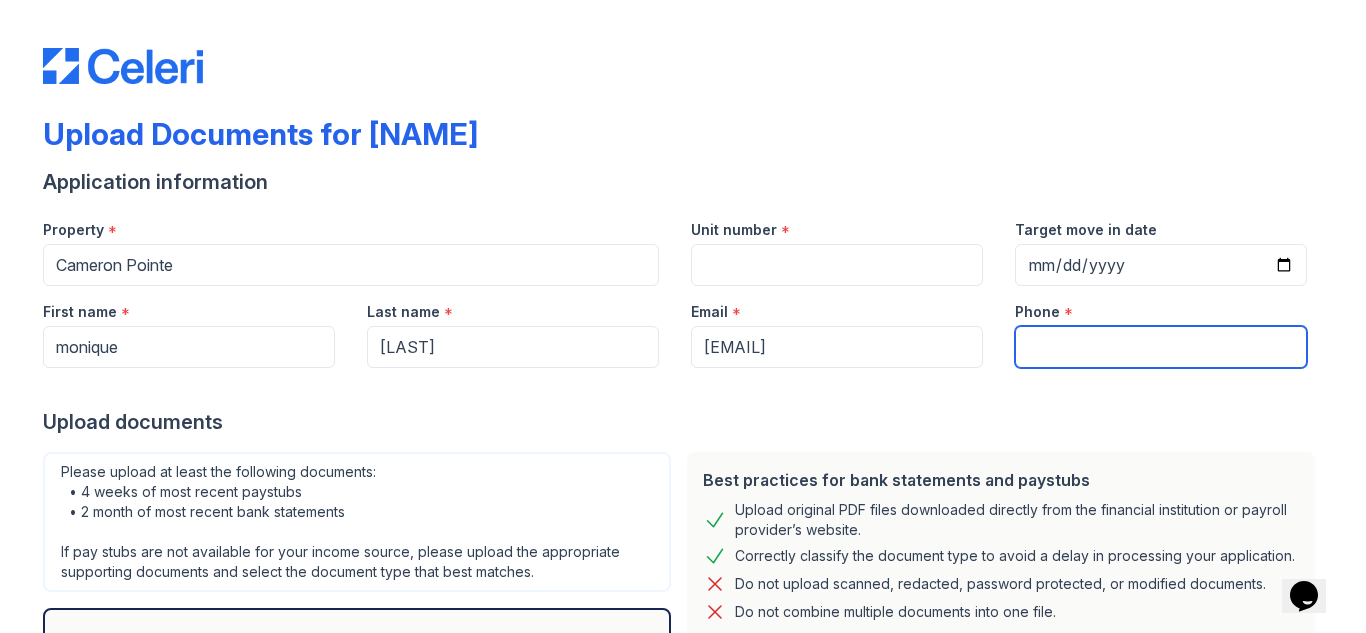 click on "Phone" at bounding box center [1161, 347] 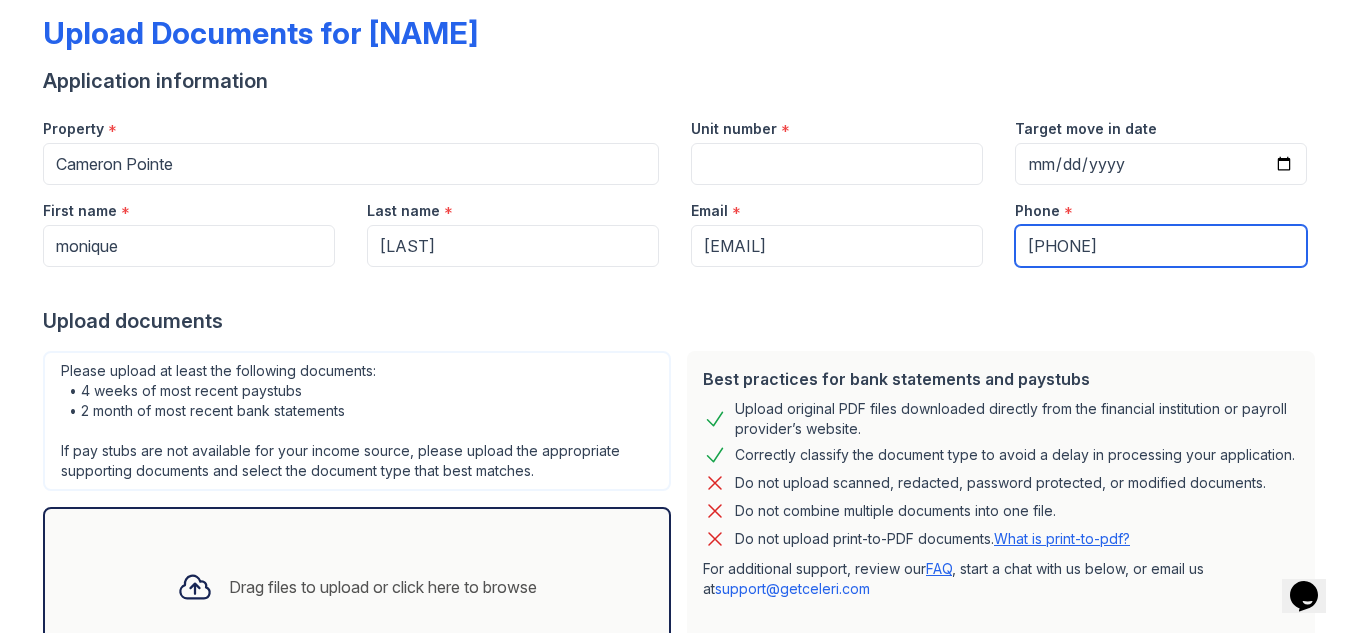 scroll, scrollTop: 120, scrollLeft: 0, axis: vertical 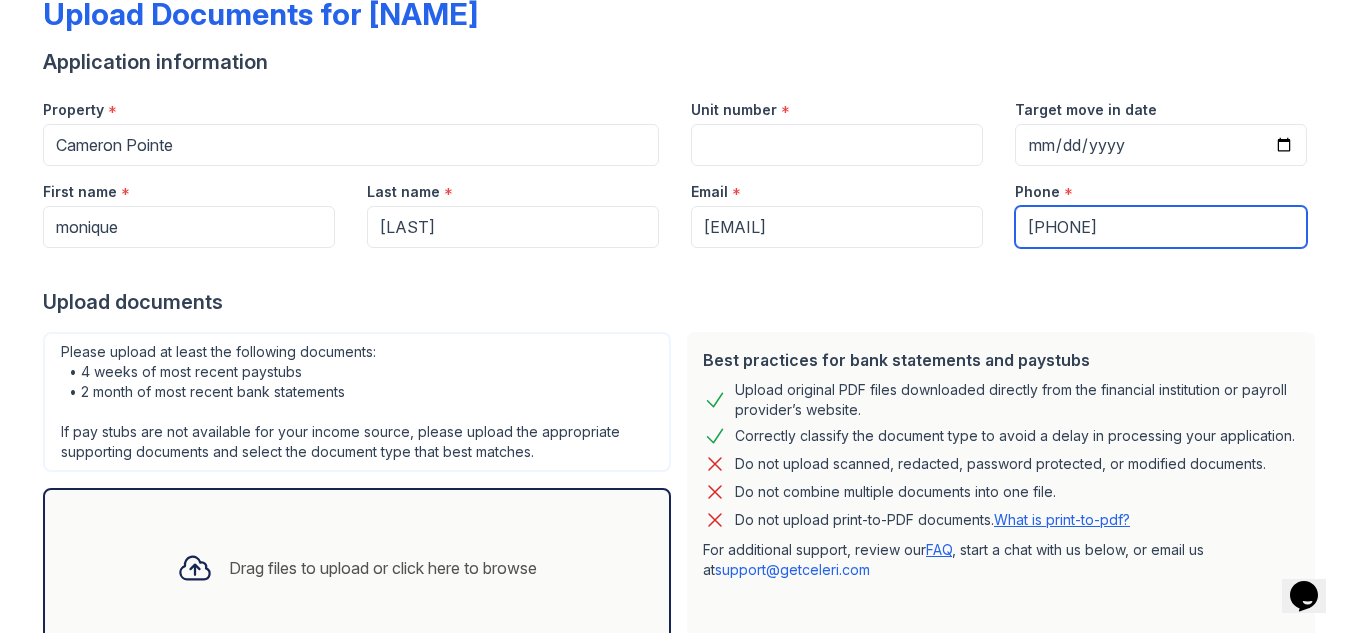 type on "[PHONE]" 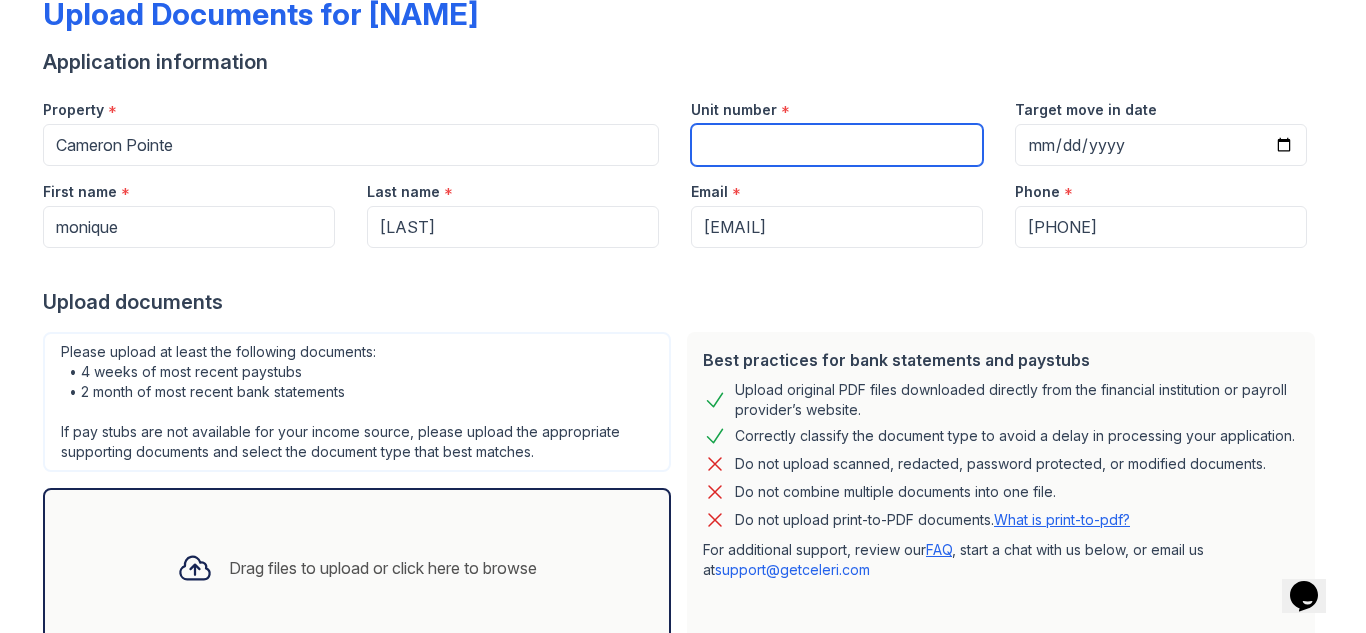 click on "Unit number" at bounding box center (837, 145) 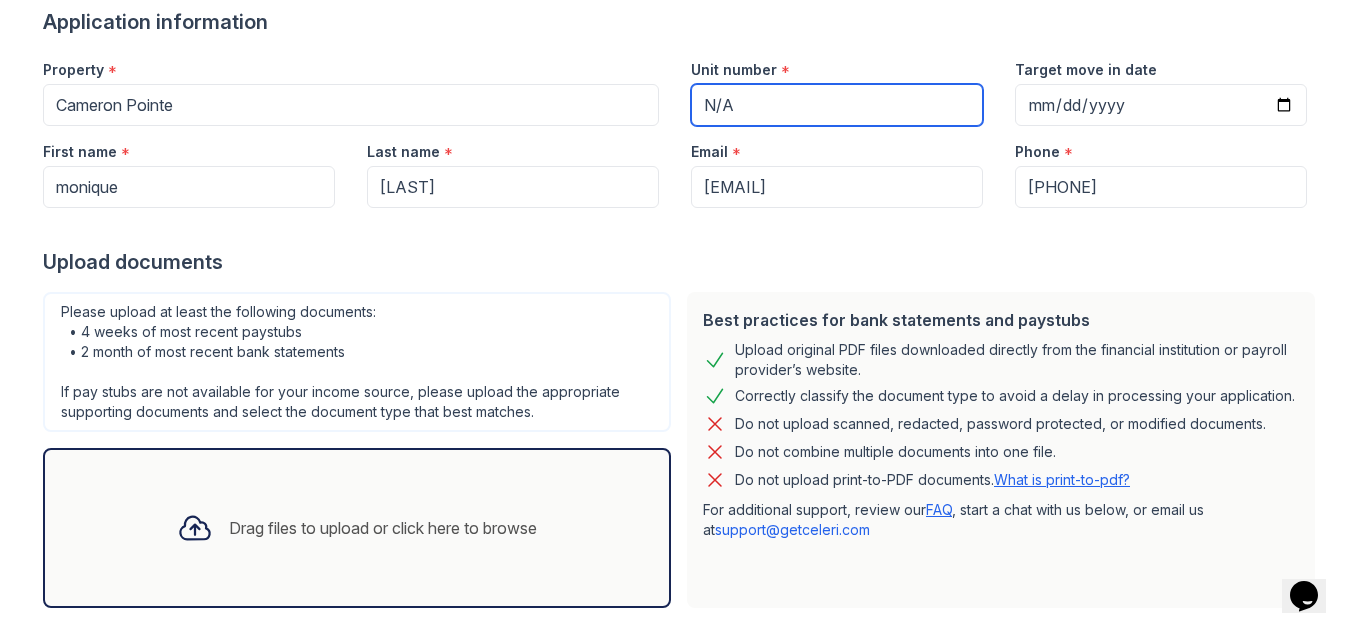 scroll, scrollTop: 259, scrollLeft: 0, axis: vertical 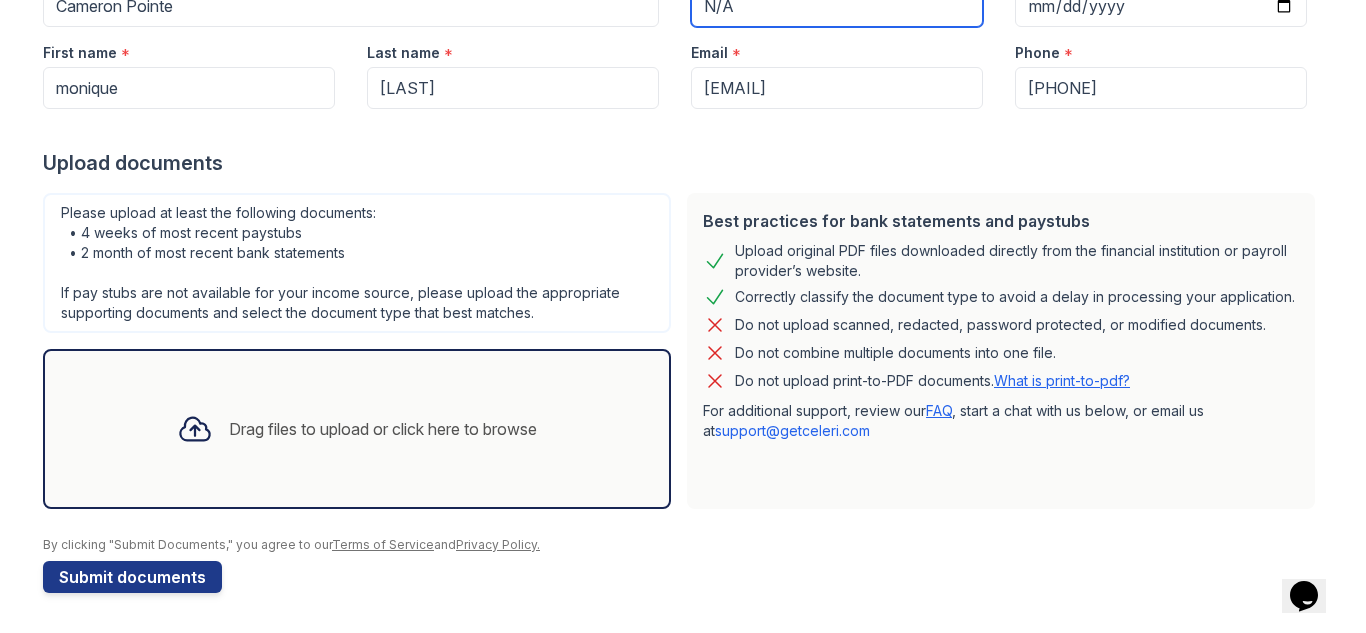 type on "N/A" 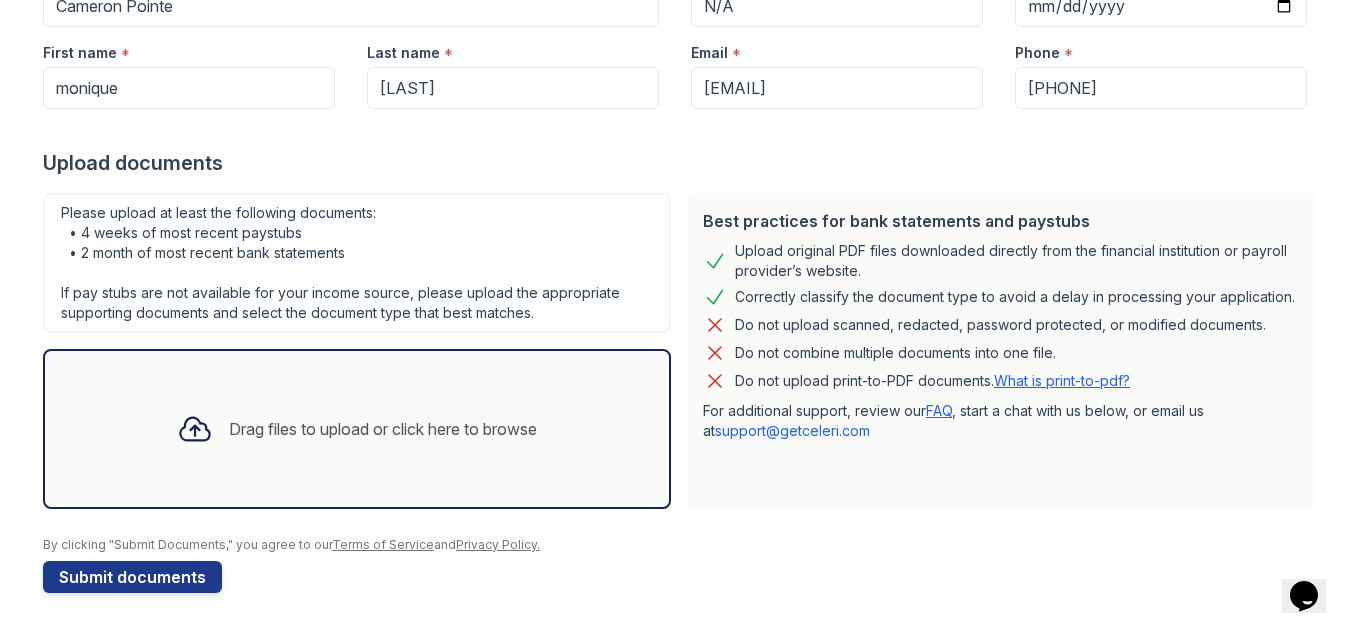 click on "Drag files to upload or click here to browse" at bounding box center (383, 429) 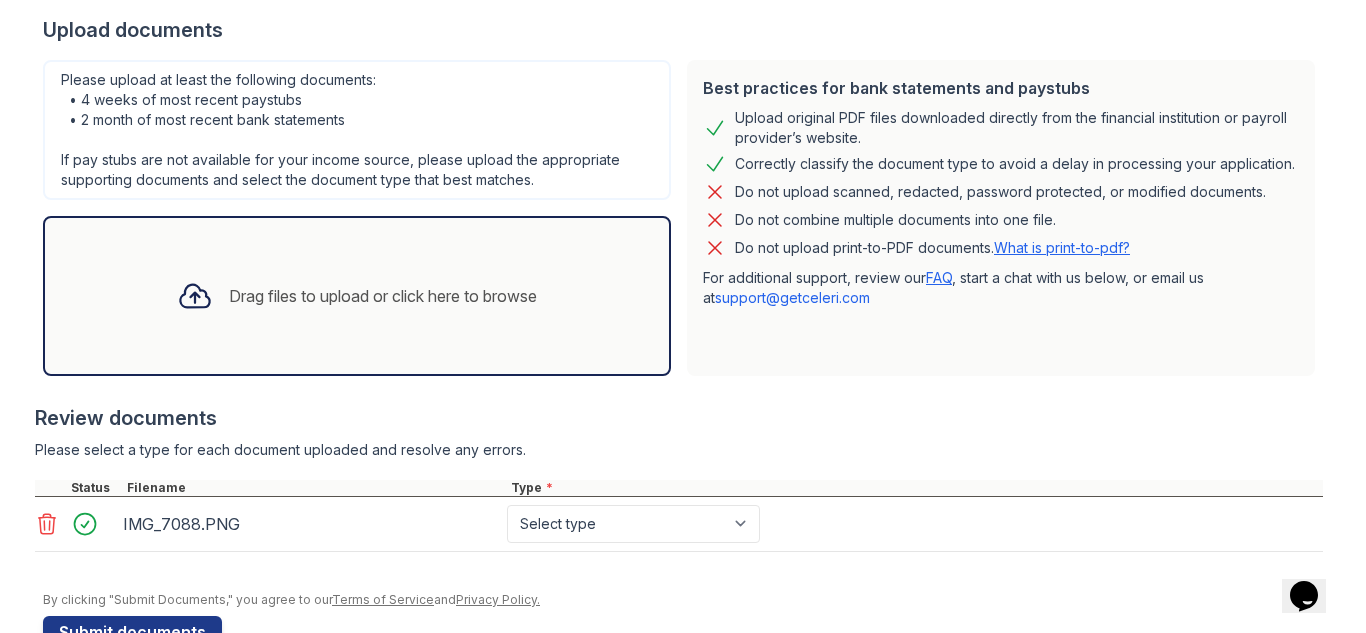 scroll, scrollTop: 447, scrollLeft: 0, axis: vertical 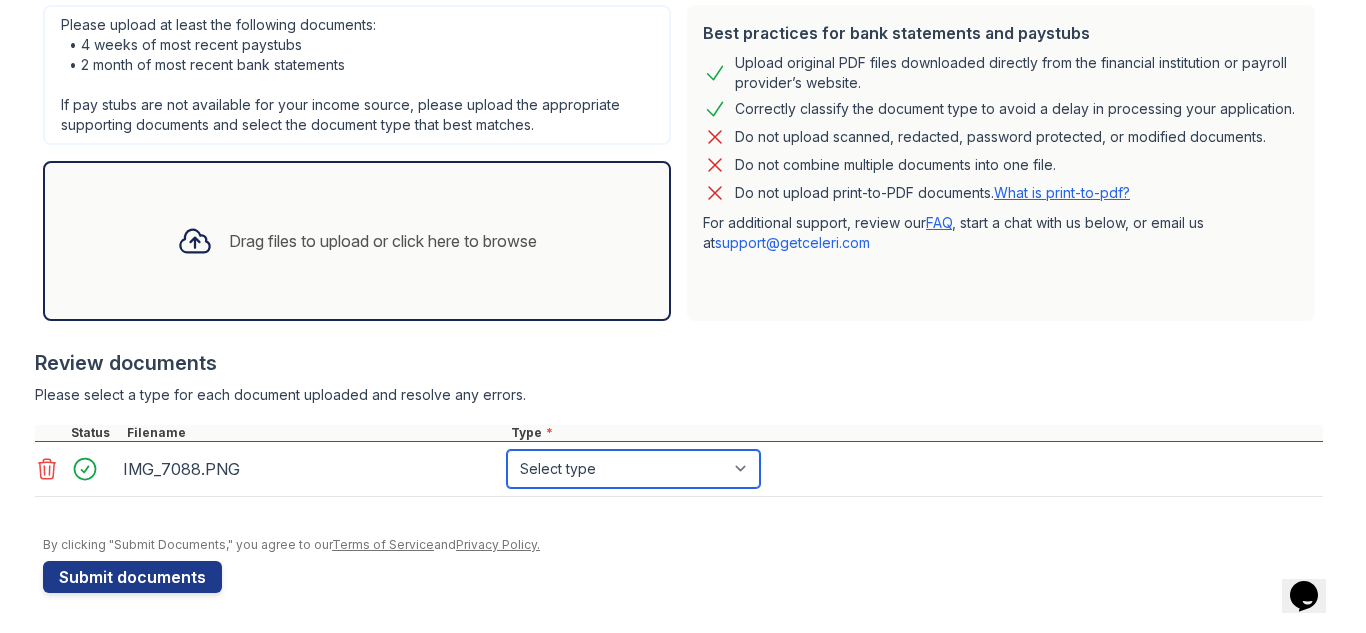 click on "Select type
Paystub
Bank Statement
Offer Letter
Tax Documents
Benefit Award Letter
Investment Account Statement
Other" at bounding box center [633, 469] 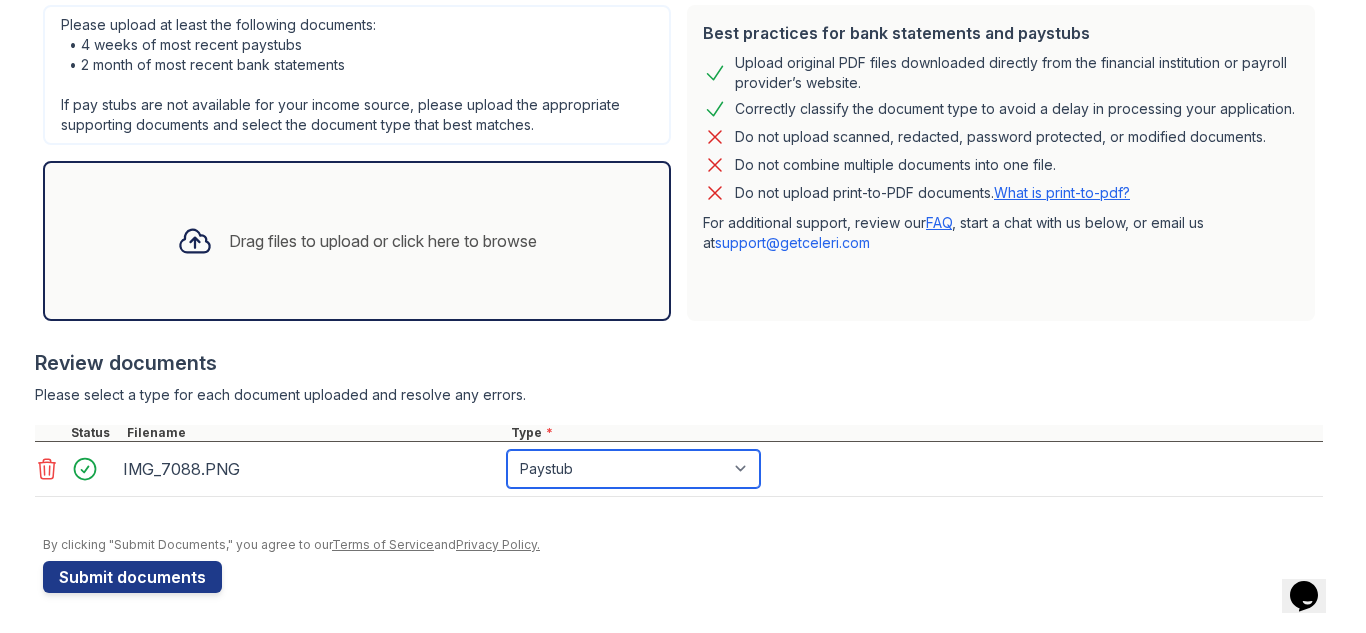click on "Select type
Paystub
Bank Statement
Offer Letter
Tax Documents
Benefit Award Letter
Investment Account Statement
Other" at bounding box center [633, 469] 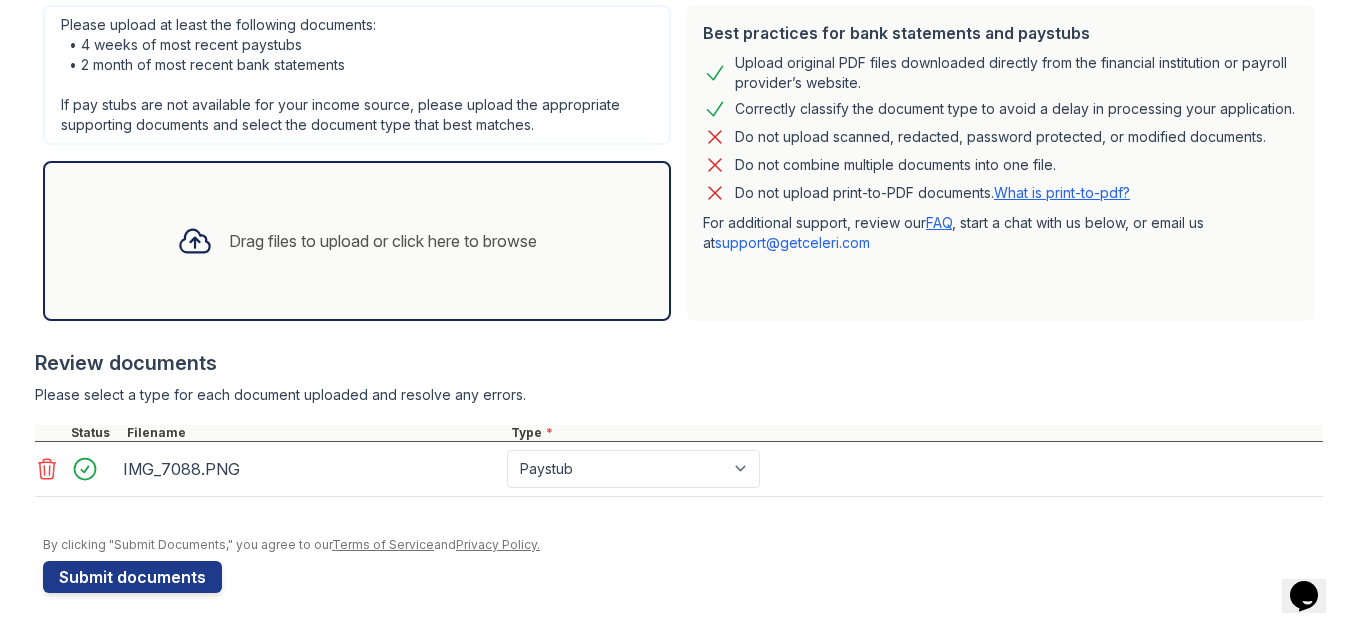 click on "Drag files to upload or click here to browse" at bounding box center [383, 241] 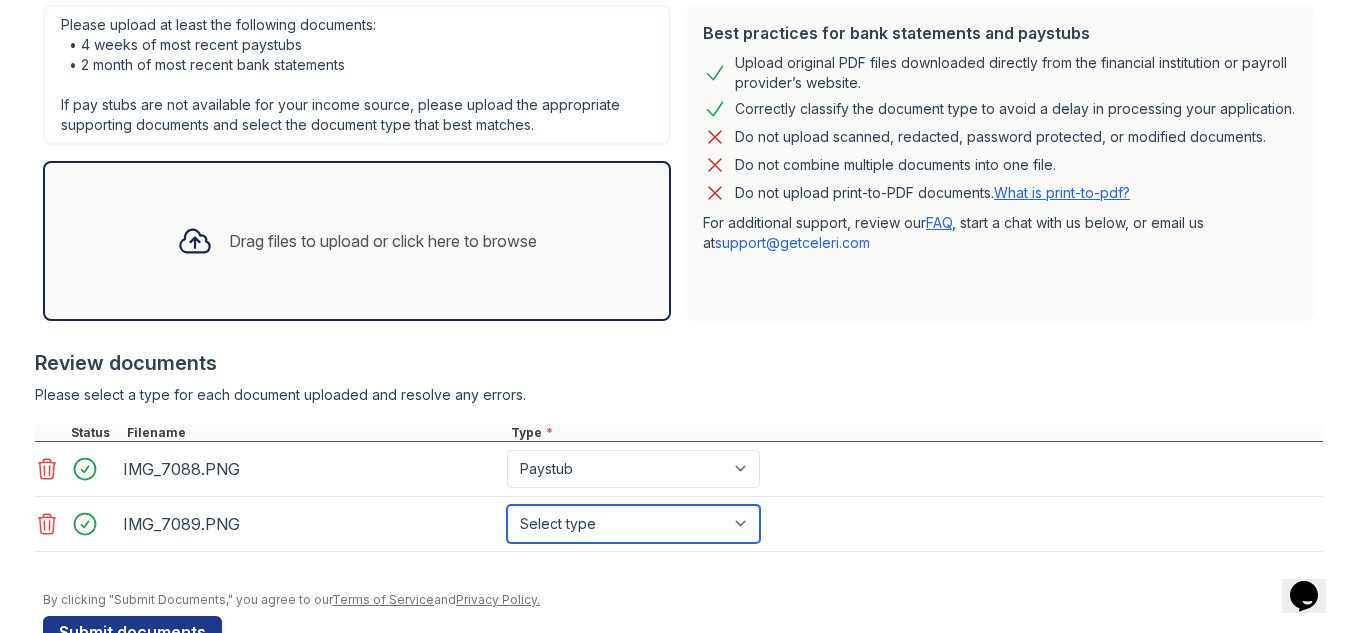click on "Select type
Paystub
Bank Statement
Offer Letter
Tax Documents
Benefit Award Letter
Investment Account Statement
Other" at bounding box center [633, 524] 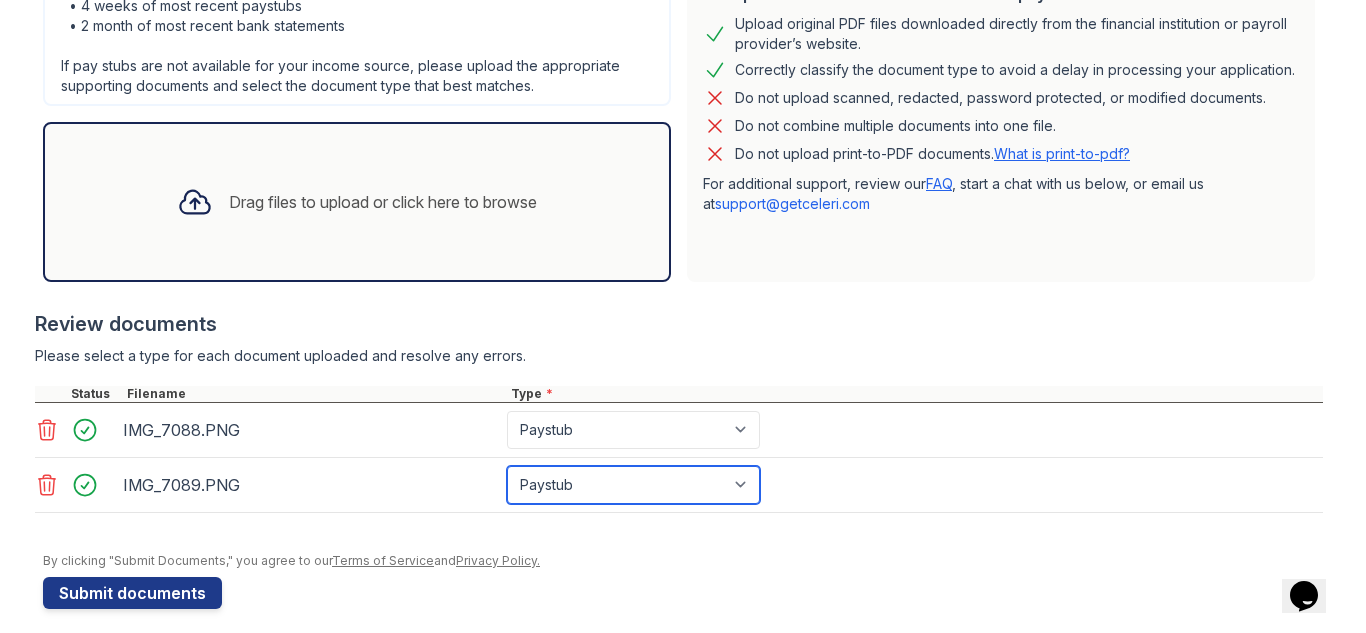scroll, scrollTop: 502, scrollLeft: 0, axis: vertical 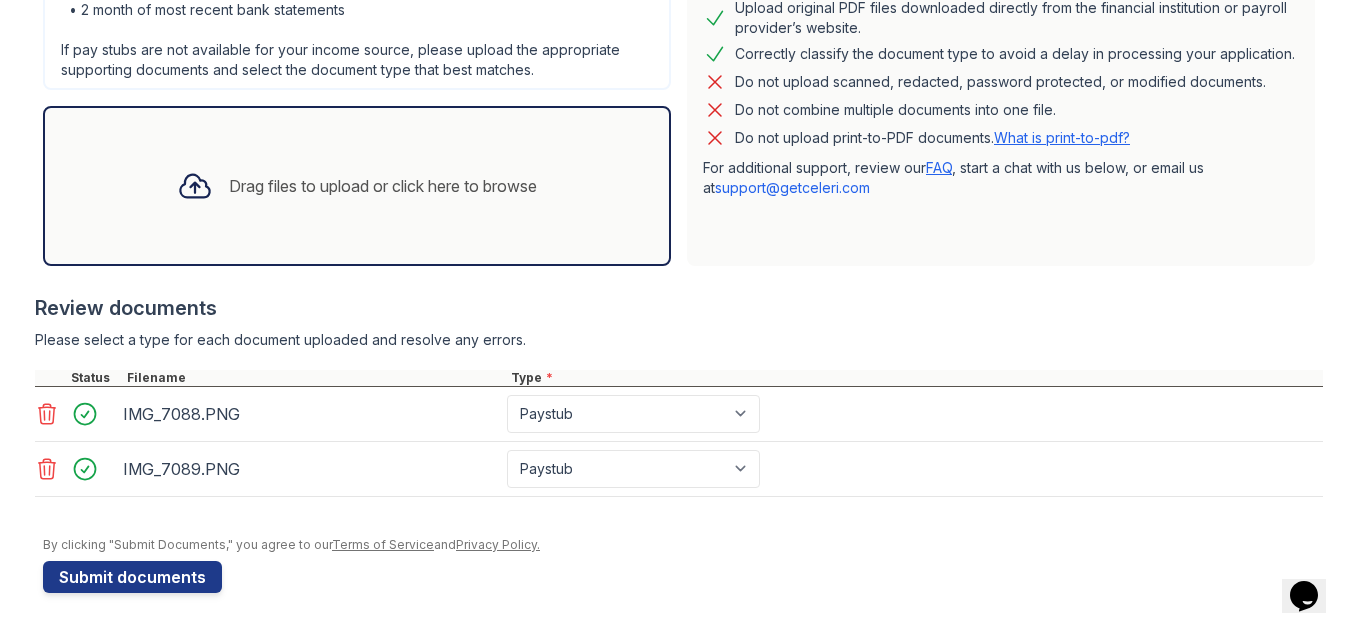 click on "Drag files to upload or click here to browse" at bounding box center (383, 186) 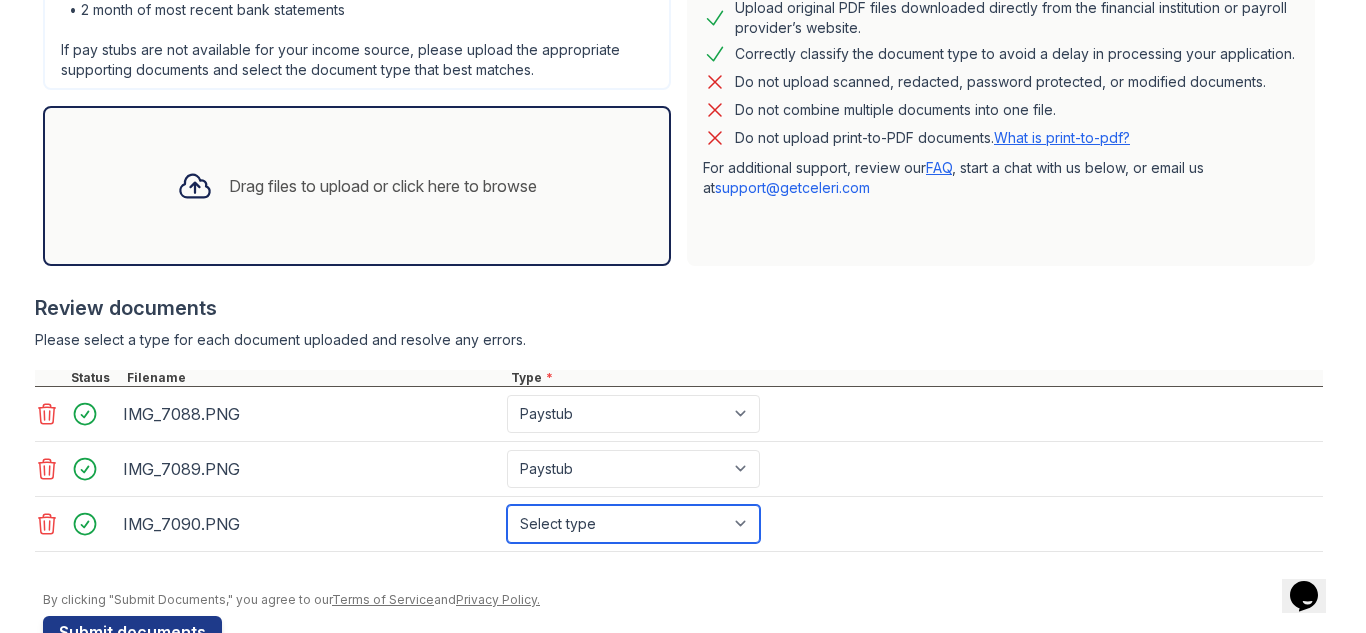 click on "Select type
Paystub
Bank Statement
Offer Letter
Tax Documents
Benefit Award Letter
Investment Account Statement
Other" at bounding box center [633, 524] 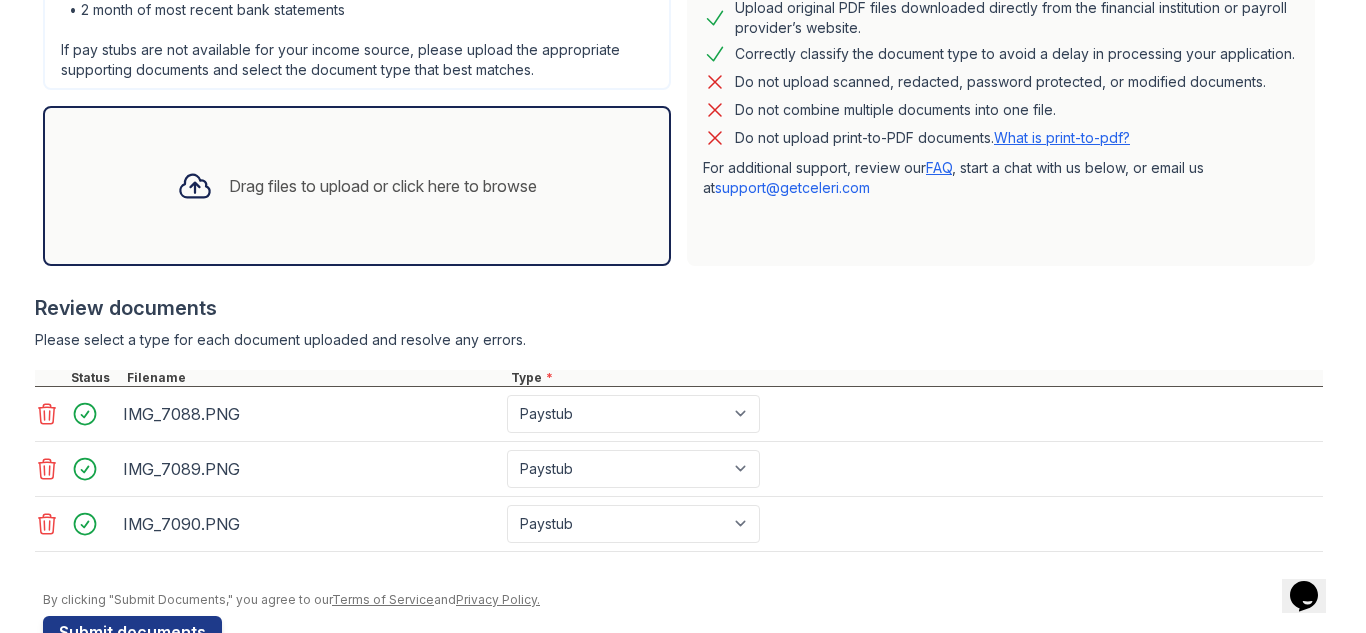 click on "Drag files to upload or click here to browse" at bounding box center (357, 186) 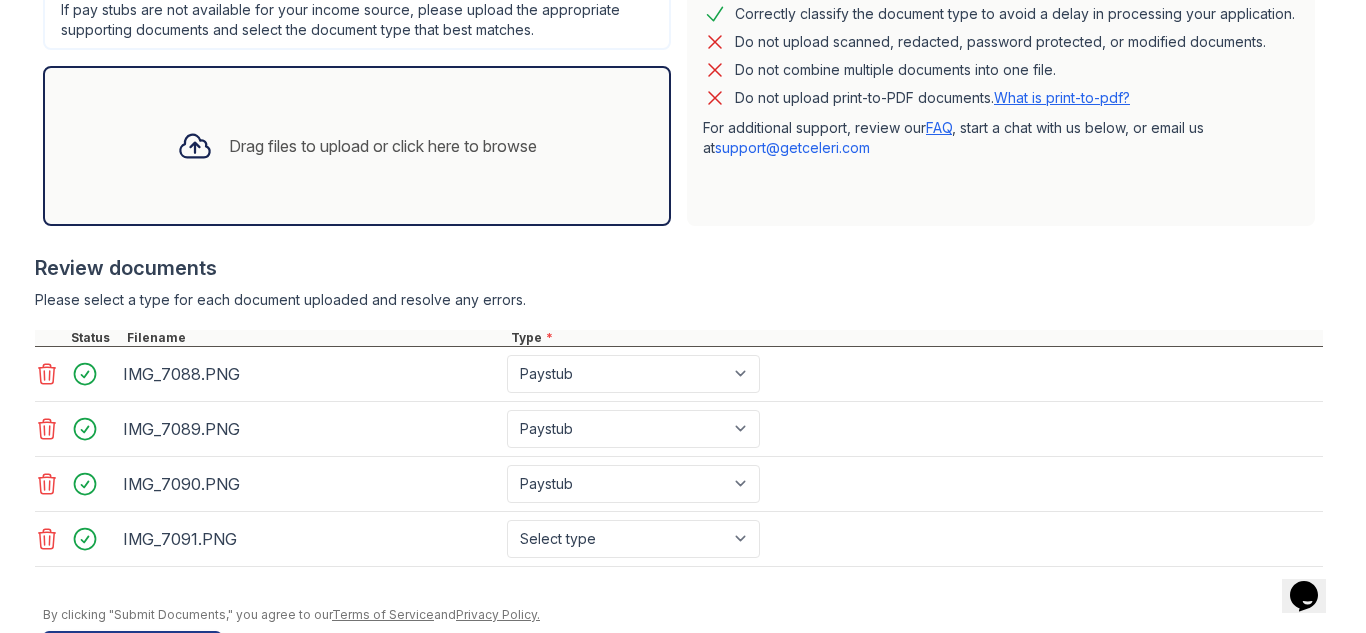 scroll, scrollTop: 612, scrollLeft: 0, axis: vertical 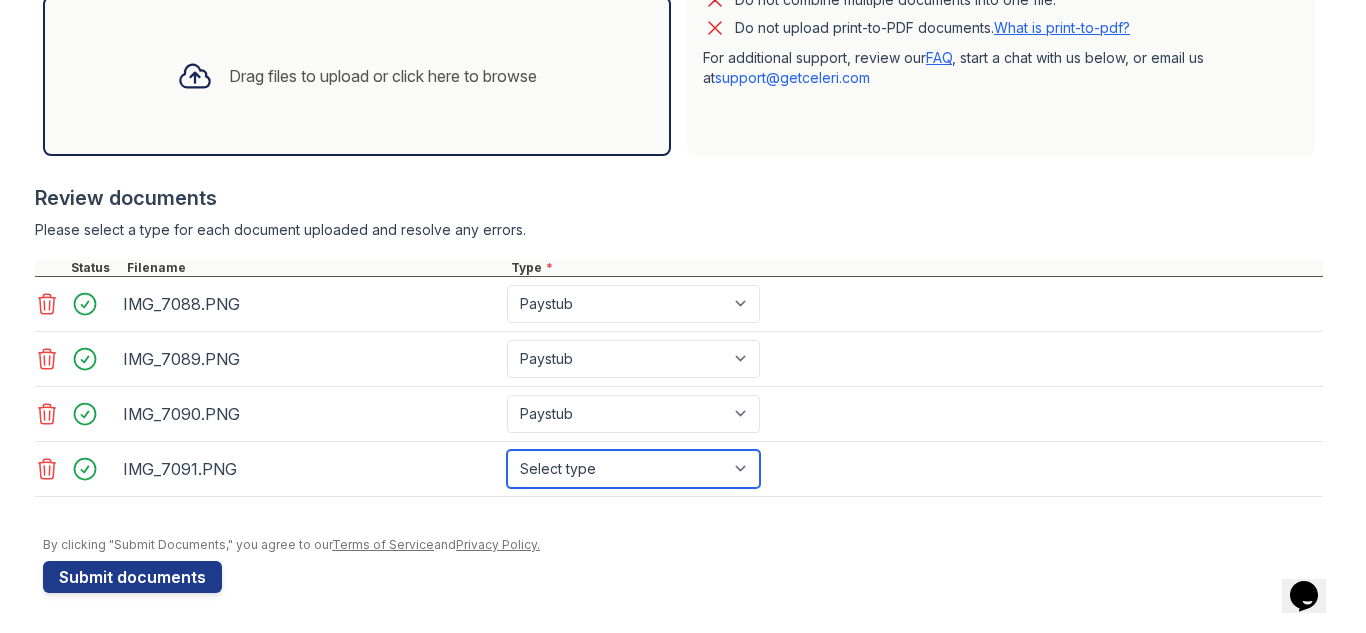 click on "Select type
Paystub
Bank Statement
Offer Letter
Tax Documents
Benefit Award Letter
Investment Account Statement
Other" at bounding box center (633, 469) 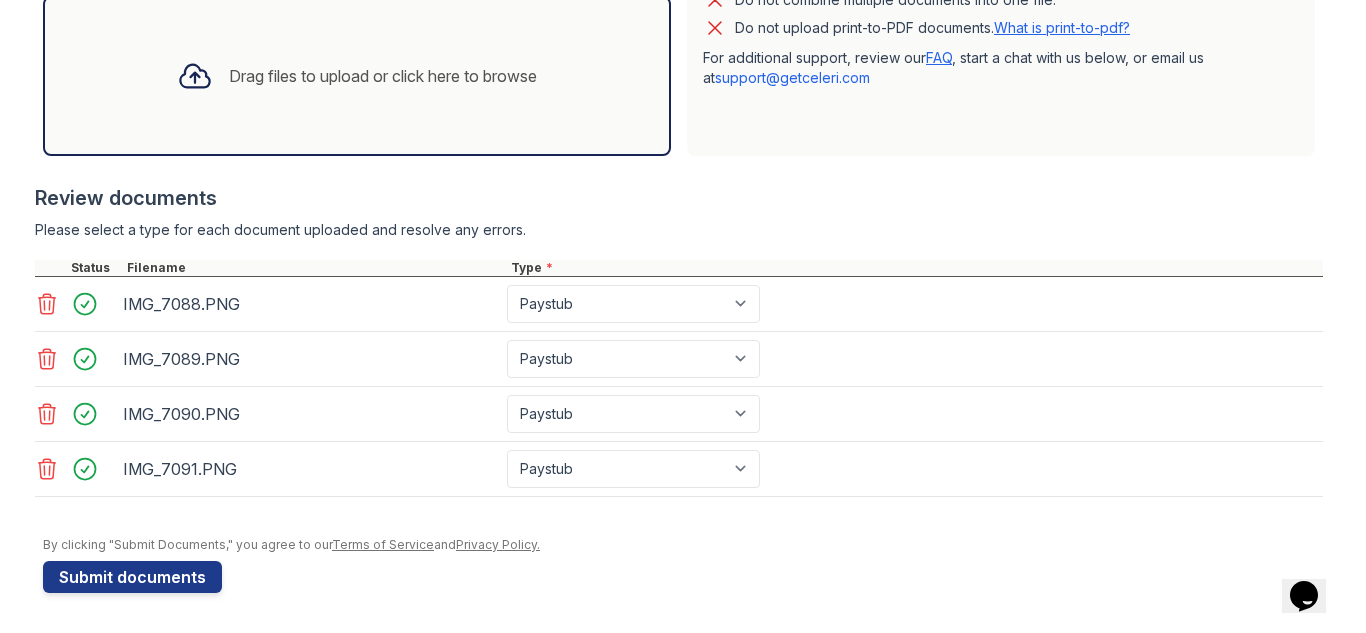 click on "Drag files to upload or click here to browse" at bounding box center (383, 76) 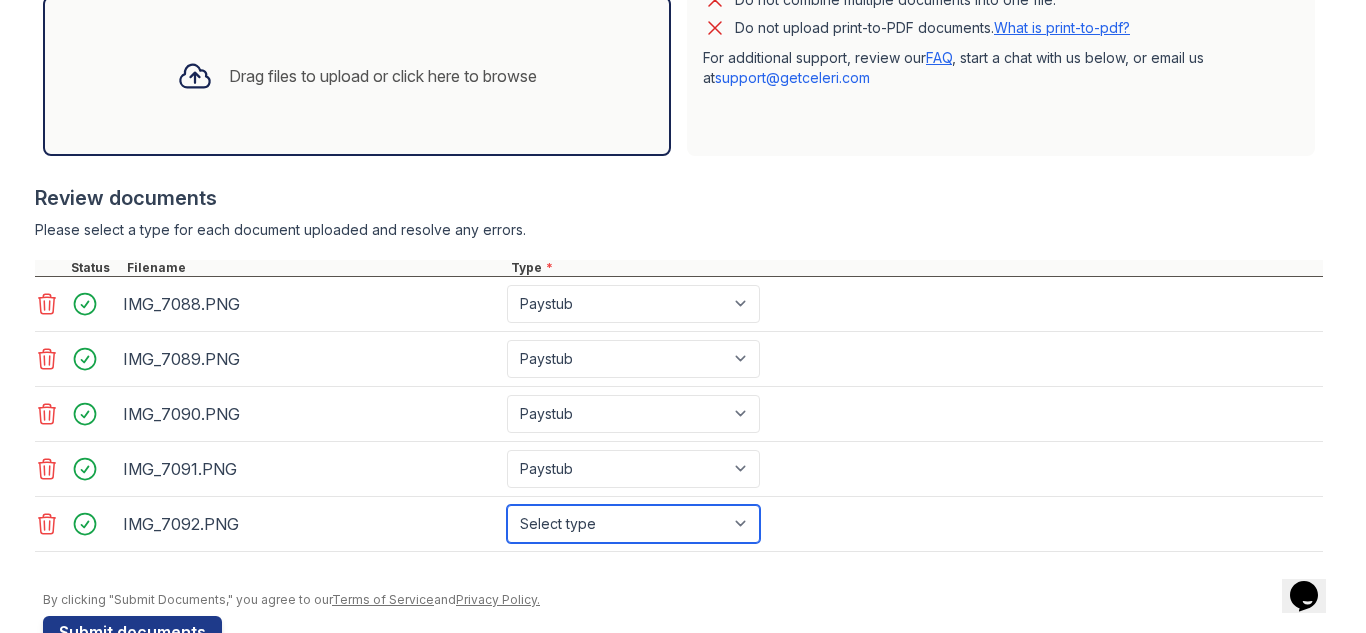 click on "Select type
Paystub
Bank Statement
Offer Letter
Tax Documents
Benefit Award Letter
Investment Account Statement
Other" at bounding box center [633, 524] 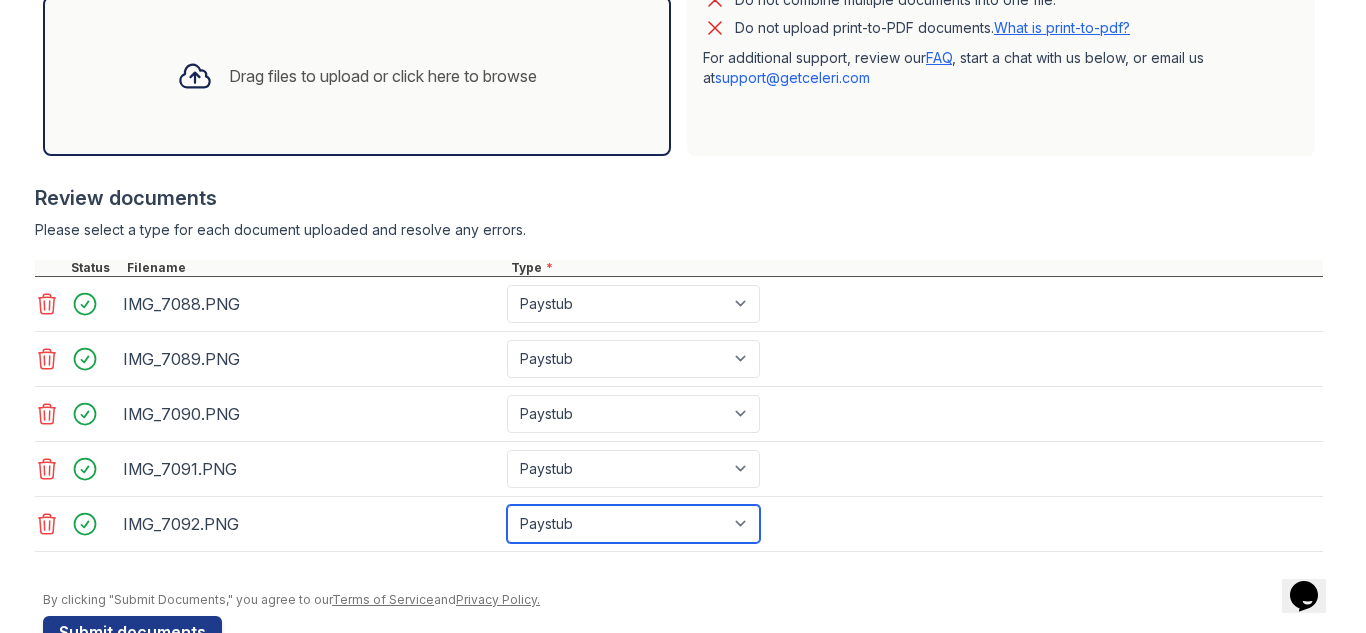 click on "Select type
Paystub
Bank Statement
Offer Letter
Tax Documents
Benefit Award Letter
Investment Account Statement
Other" at bounding box center [633, 524] 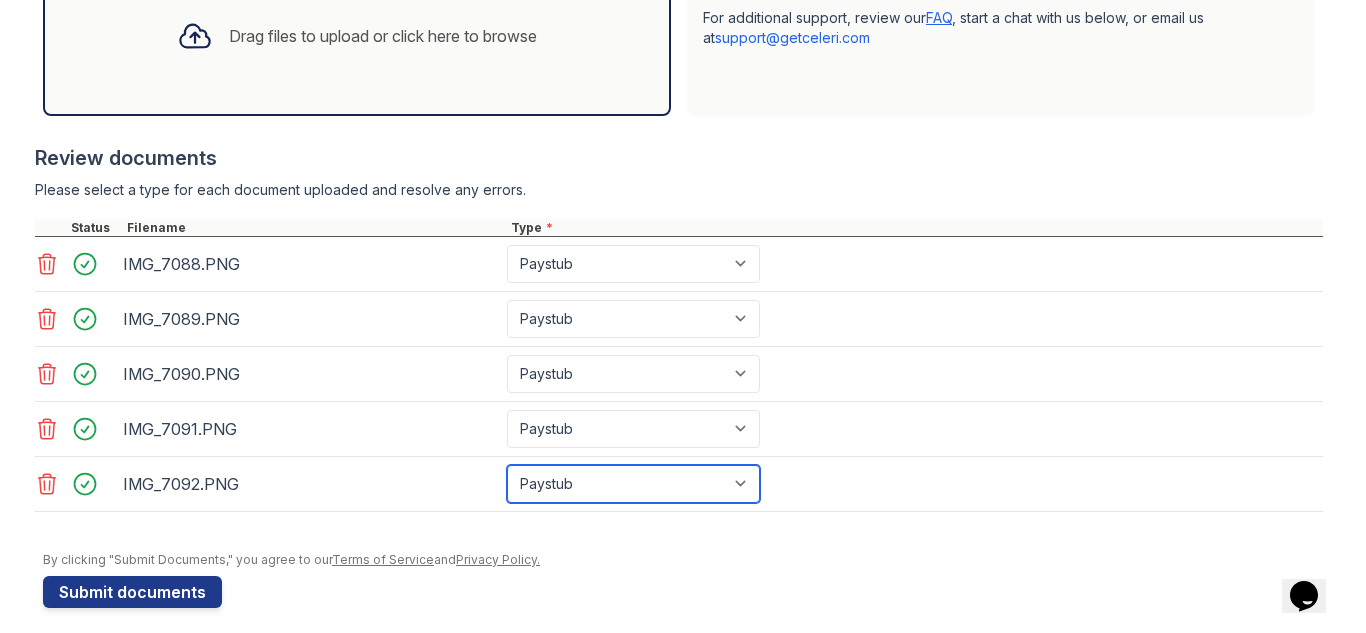 scroll, scrollTop: 667, scrollLeft: 0, axis: vertical 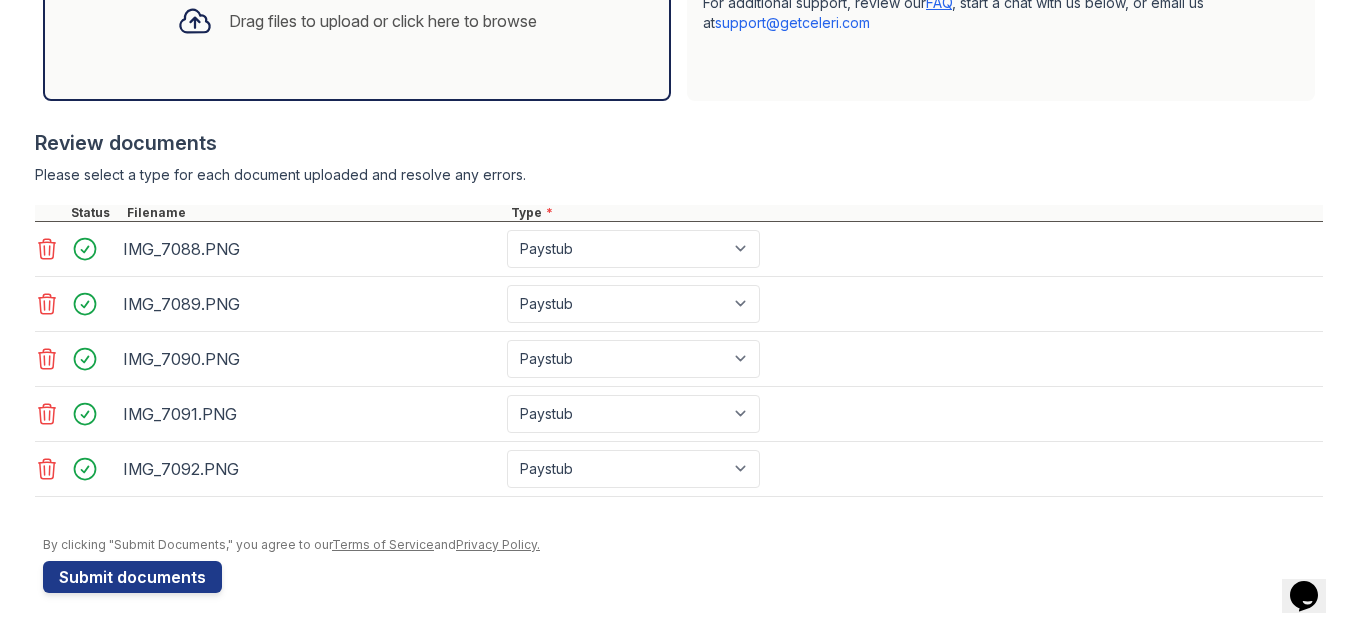 click on "Drag files to upload or click here to browse" at bounding box center (383, 21) 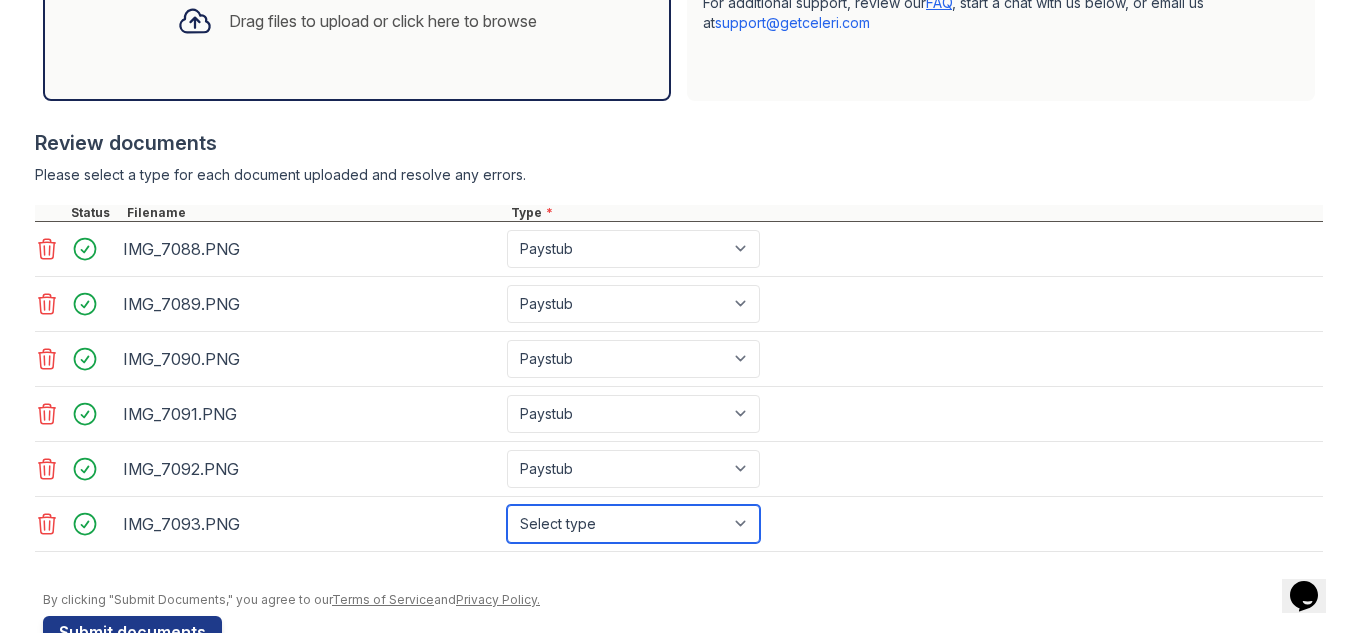 click on "Select type
Paystub
Bank Statement
Offer Letter
Tax Documents
Benefit Award Letter
Investment Account Statement
Other" at bounding box center (633, 524) 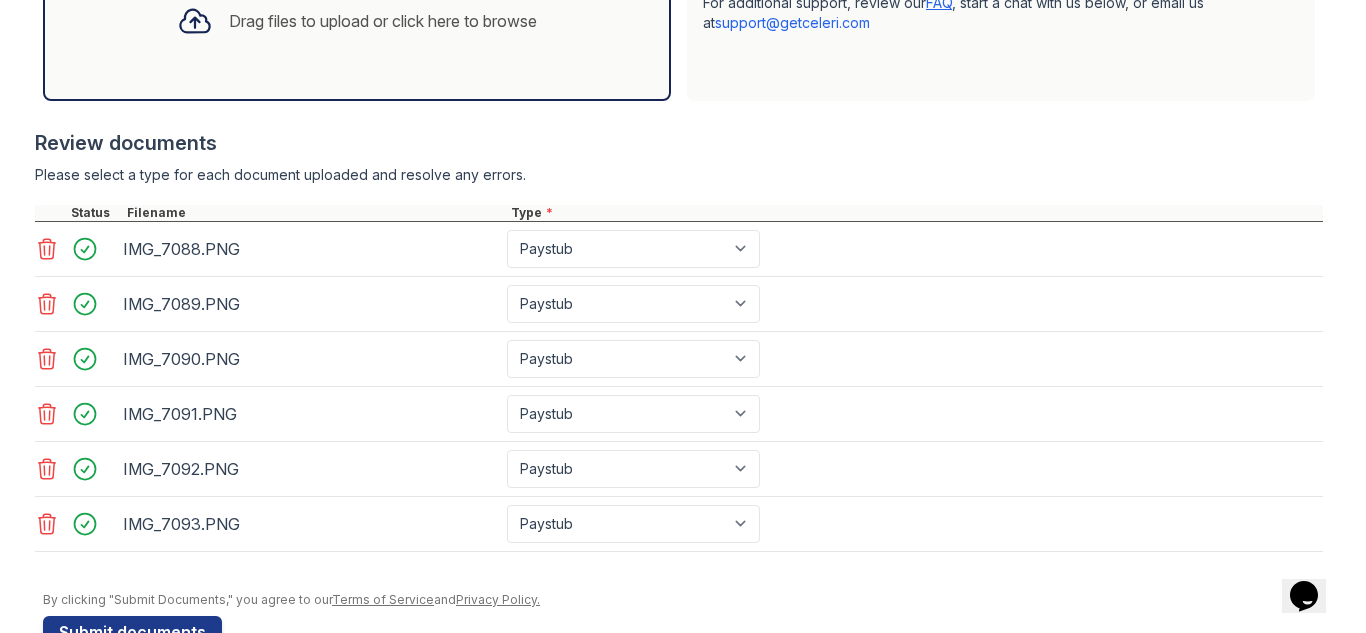 click on "Drag files to upload or click here to browse" at bounding box center [357, 21] 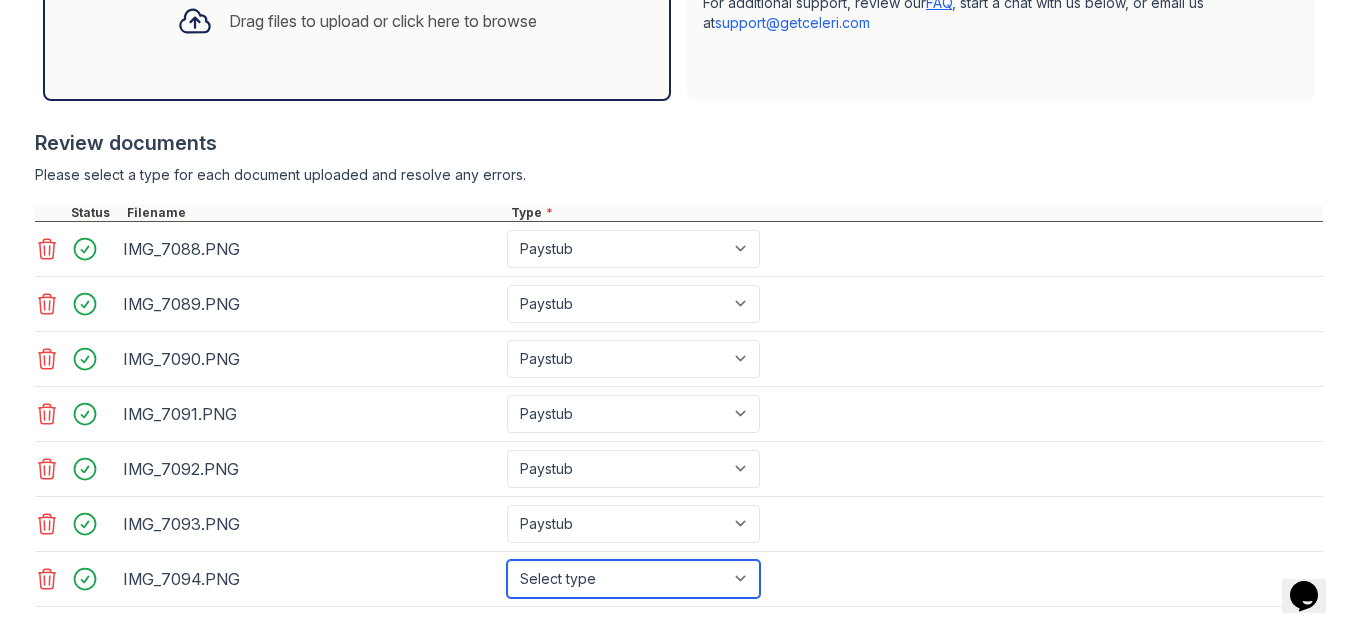 click on "Select type
Paystub
Bank Statement
Offer Letter
Tax Documents
Benefit Award Letter
Investment Account Statement
Other" at bounding box center [633, 579] 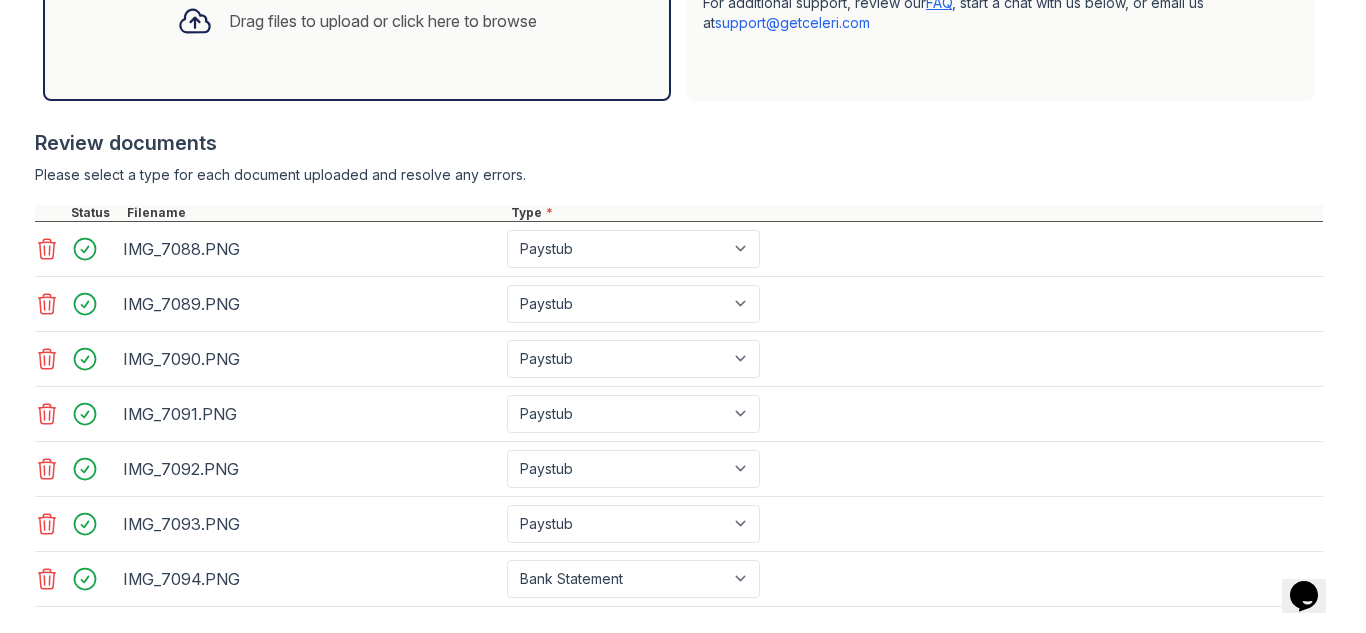 click on "Drag files to upload or click here to browse" at bounding box center [383, 21] 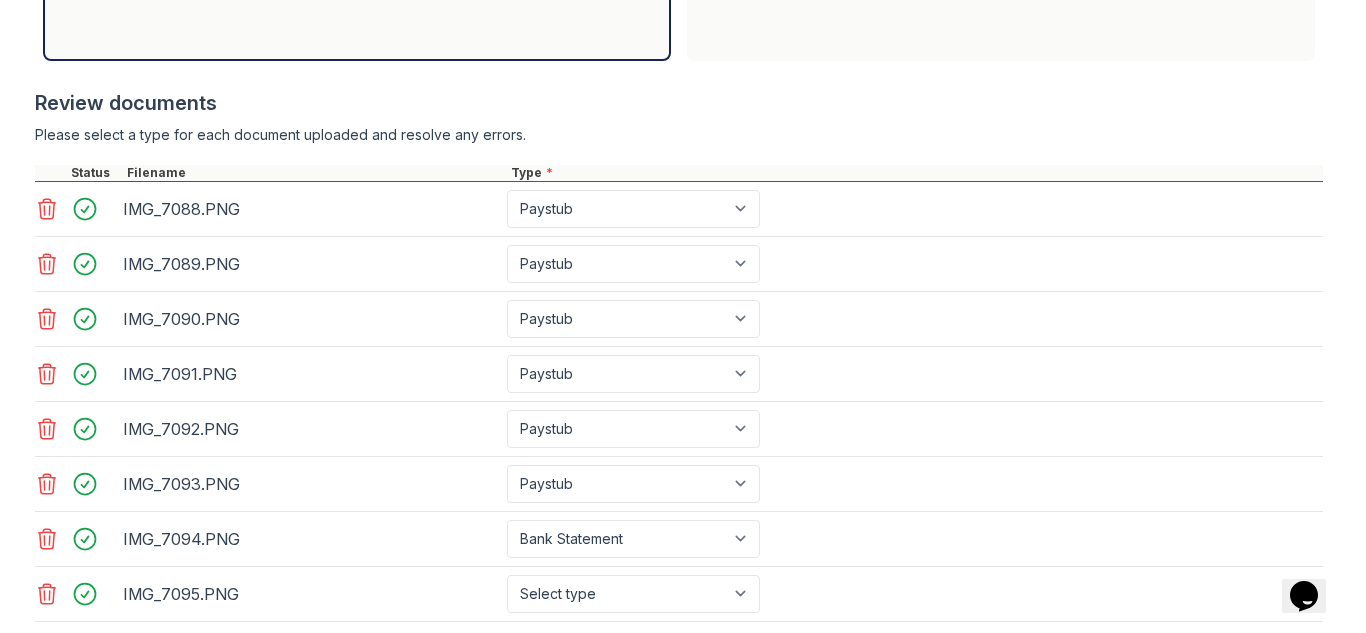 scroll, scrollTop: 832, scrollLeft: 0, axis: vertical 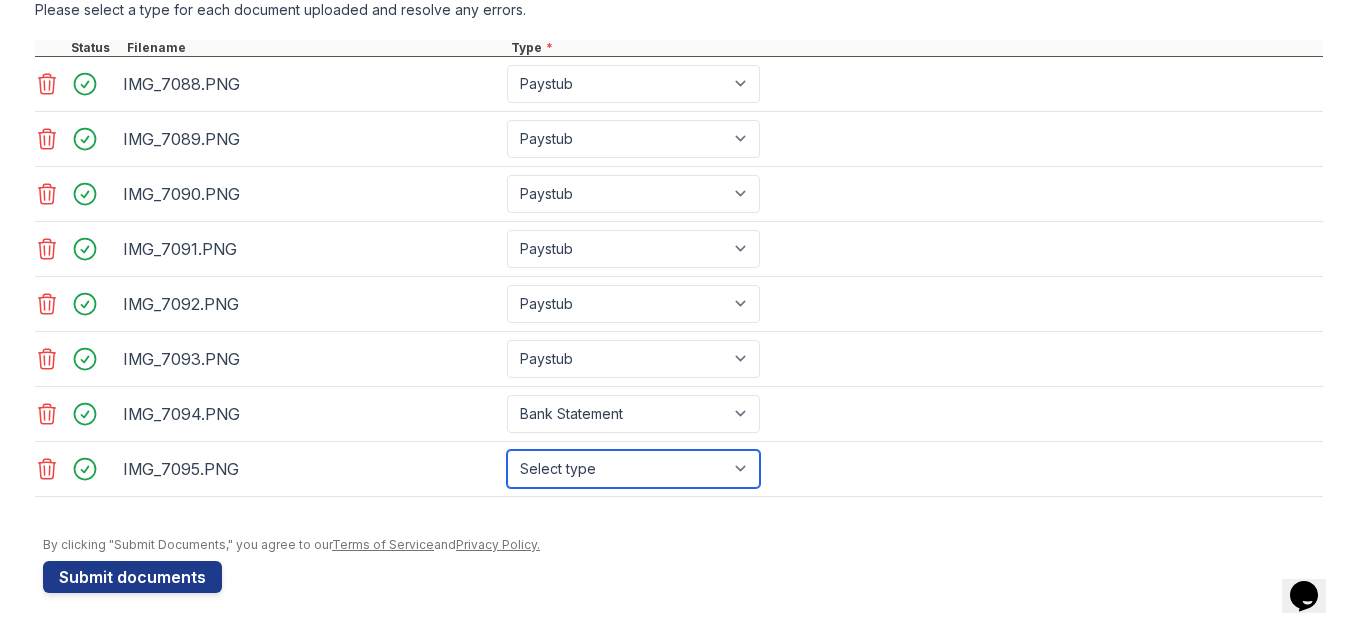 click on "Select type
Paystub
Bank Statement
Offer Letter
Tax Documents
Benefit Award Letter
Investment Account Statement
Other" at bounding box center (633, 469) 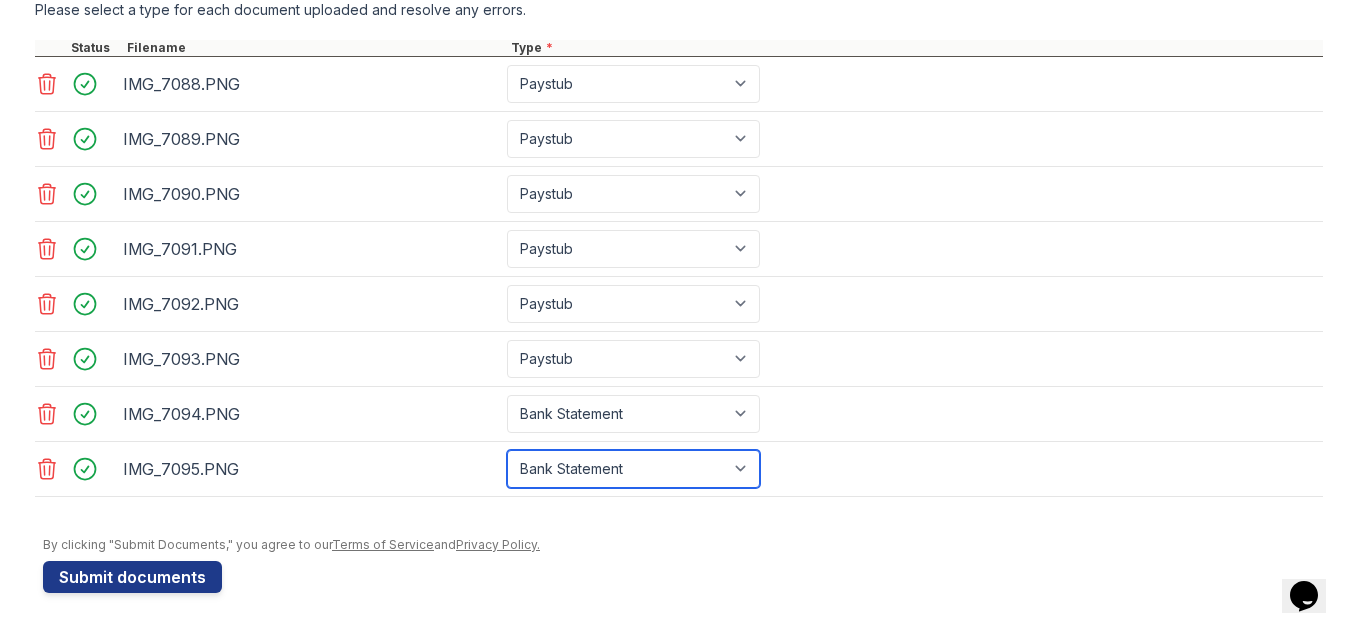 click on "Select type
Paystub
Bank Statement
Offer Letter
Tax Documents
Benefit Award Letter
Investment Account Statement
Other" at bounding box center [633, 469] 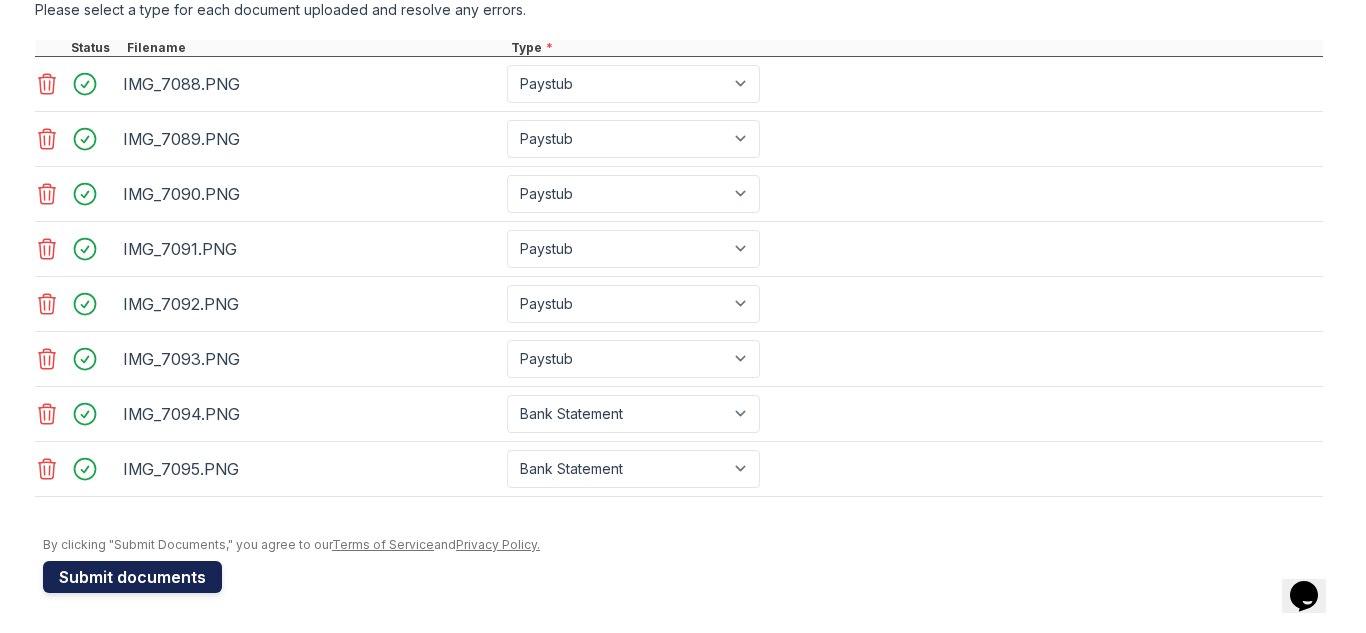 click on "Submit documents" at bounding box center (132, 577) 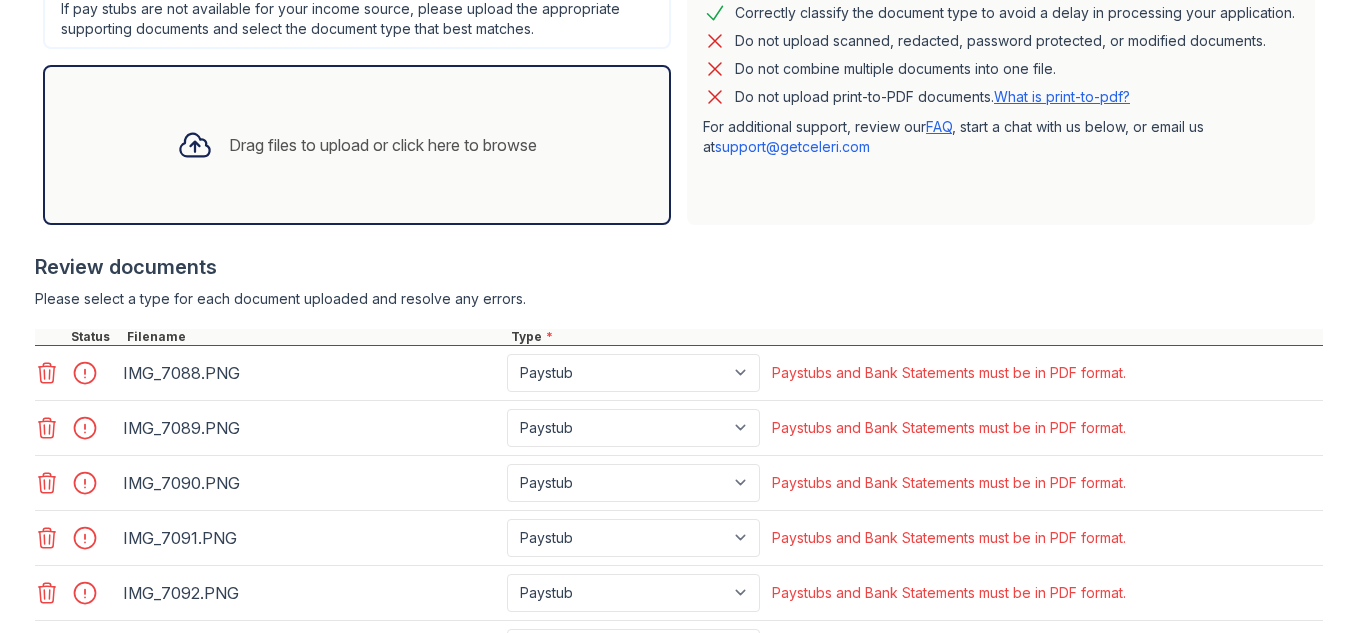 scroll, scrollTop: 759, scrollLeft: 0, axis: vertical 